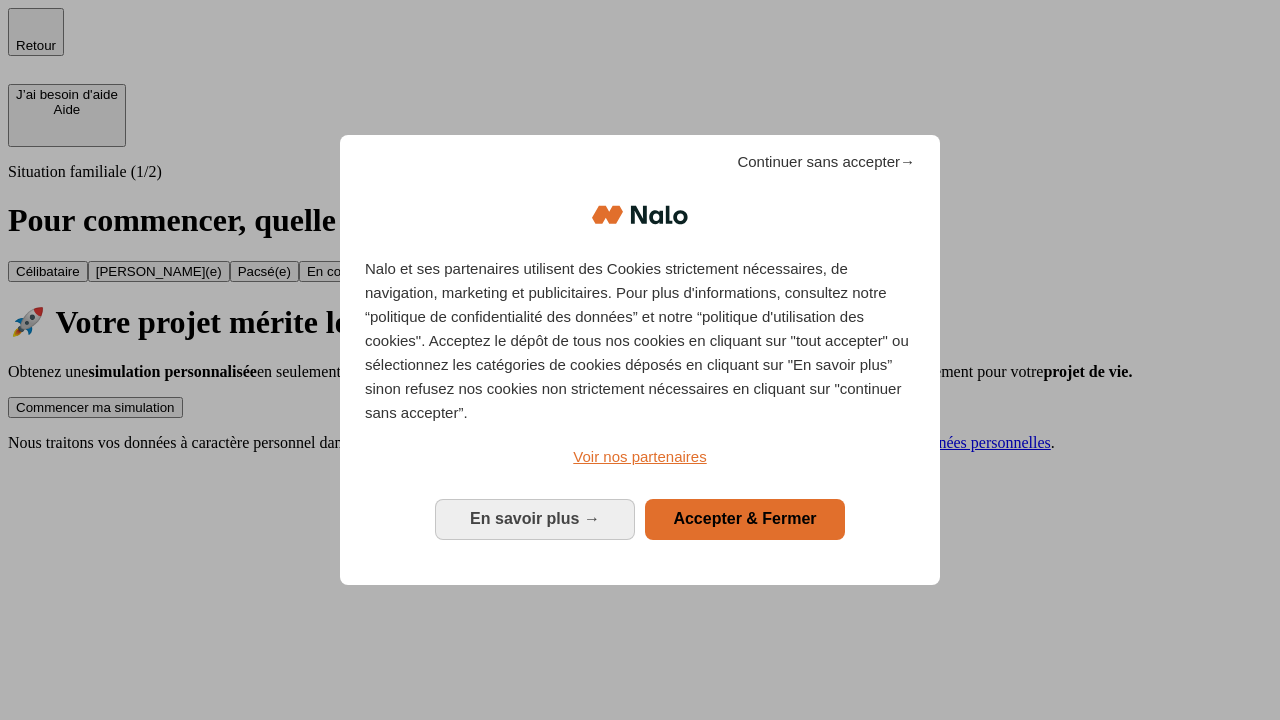 scroll, scrollTop: 0, scrollLeft: 0, axis: both 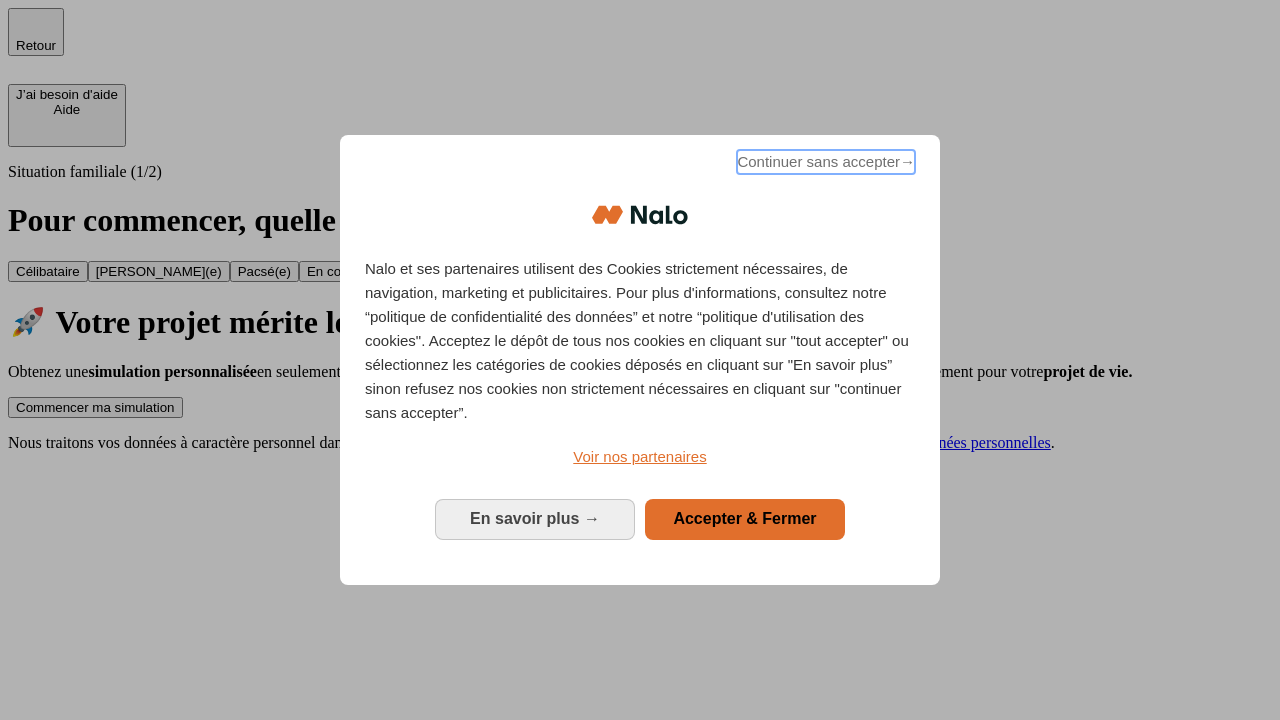 click on "Continuer sans accepter  →" at bounding box center [826, 162] 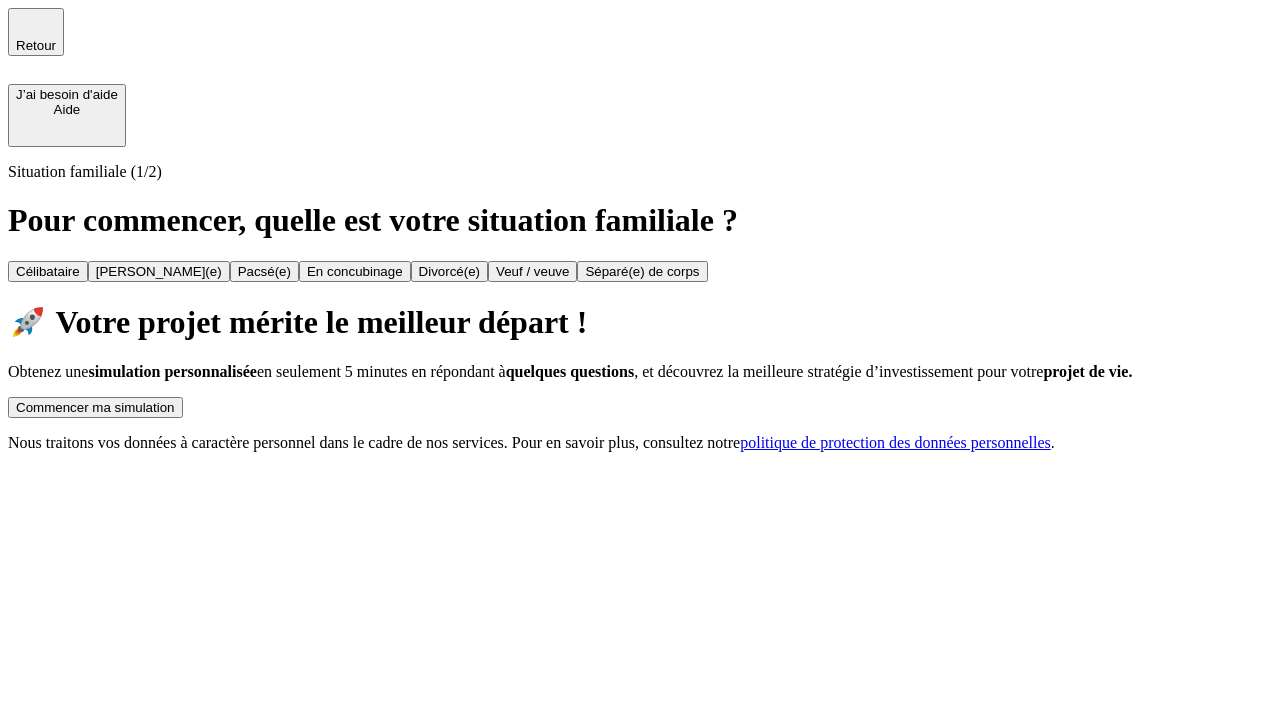 click on "Commencer ma simulation" at bounding box center (95, 407) 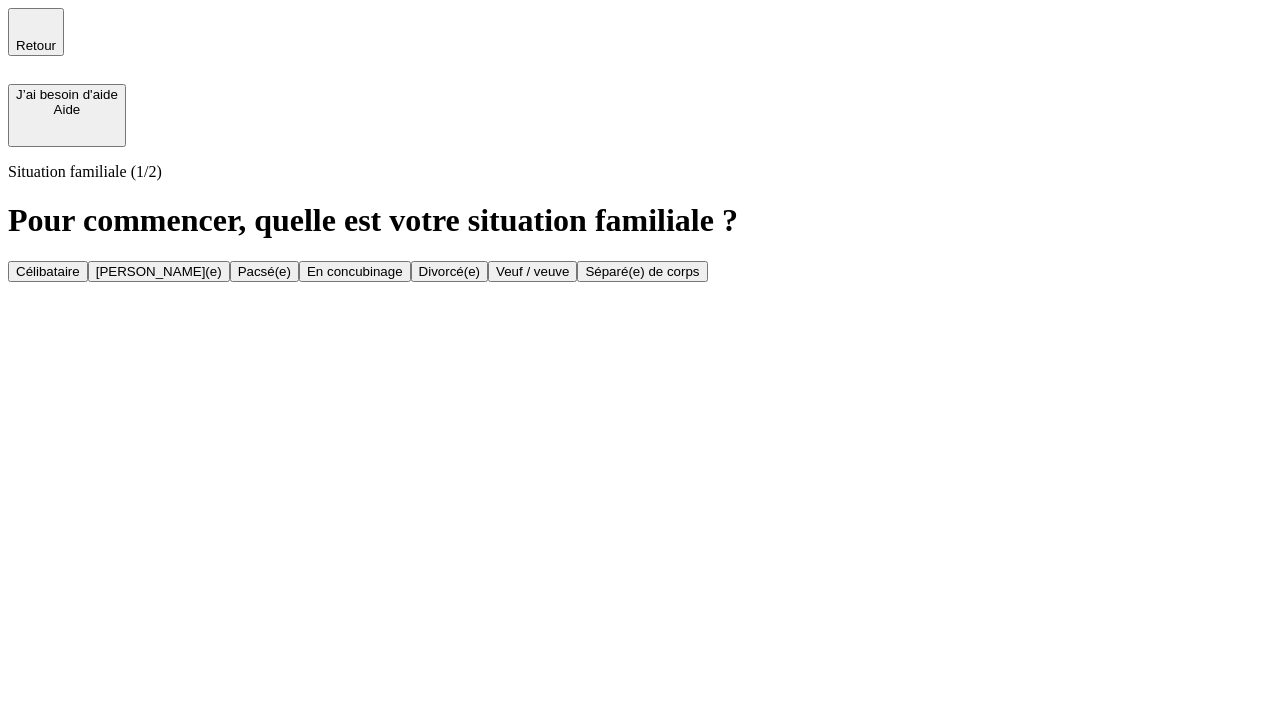 click on "Célibataire" at bounding box center [48, 271] 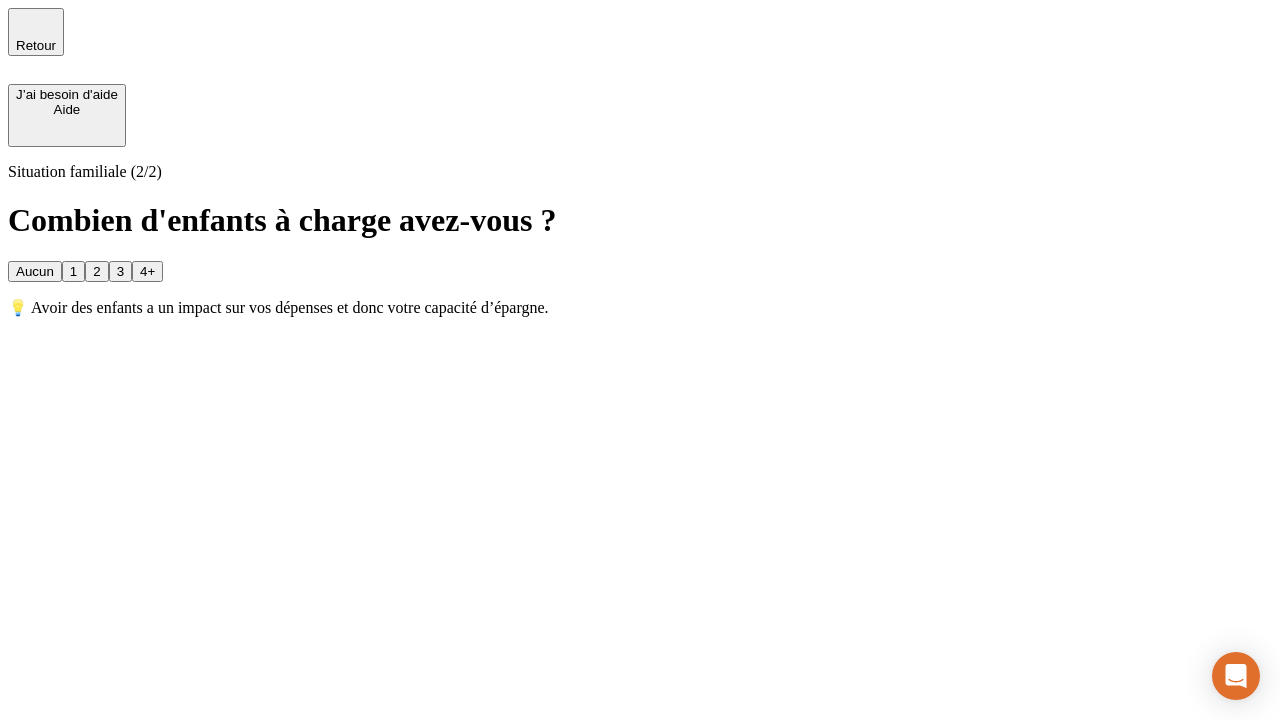 click on "Aucun" at bounding box center (35, 271) 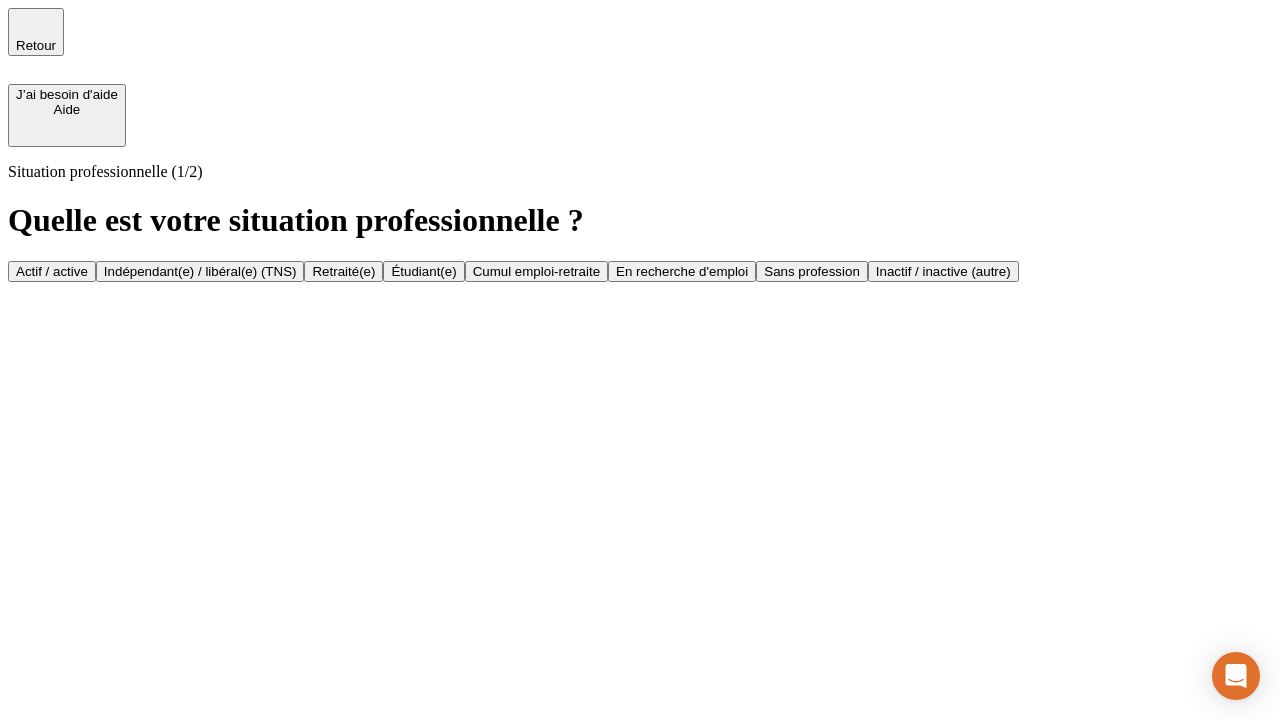 click on "Actif / active" at bounding box center (52, 271) 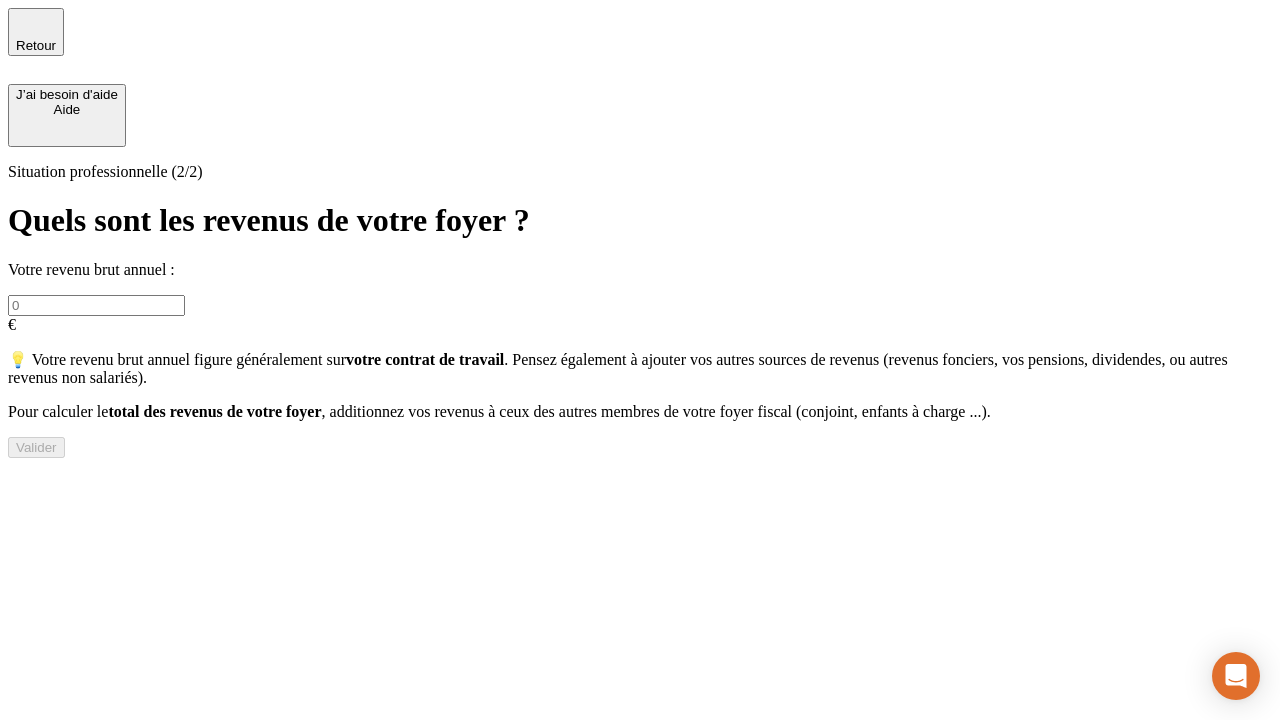 click at bounding box center (96, 305) 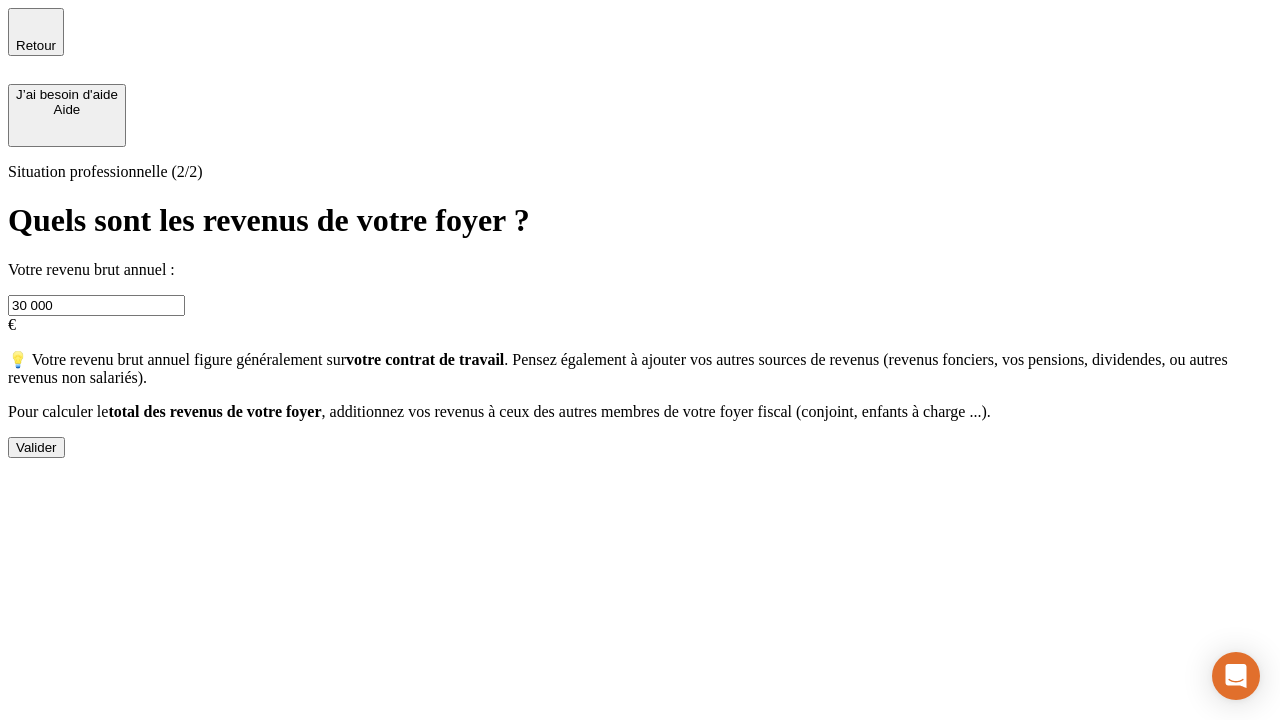 click on "Valider" at bounding box center [36, 447] 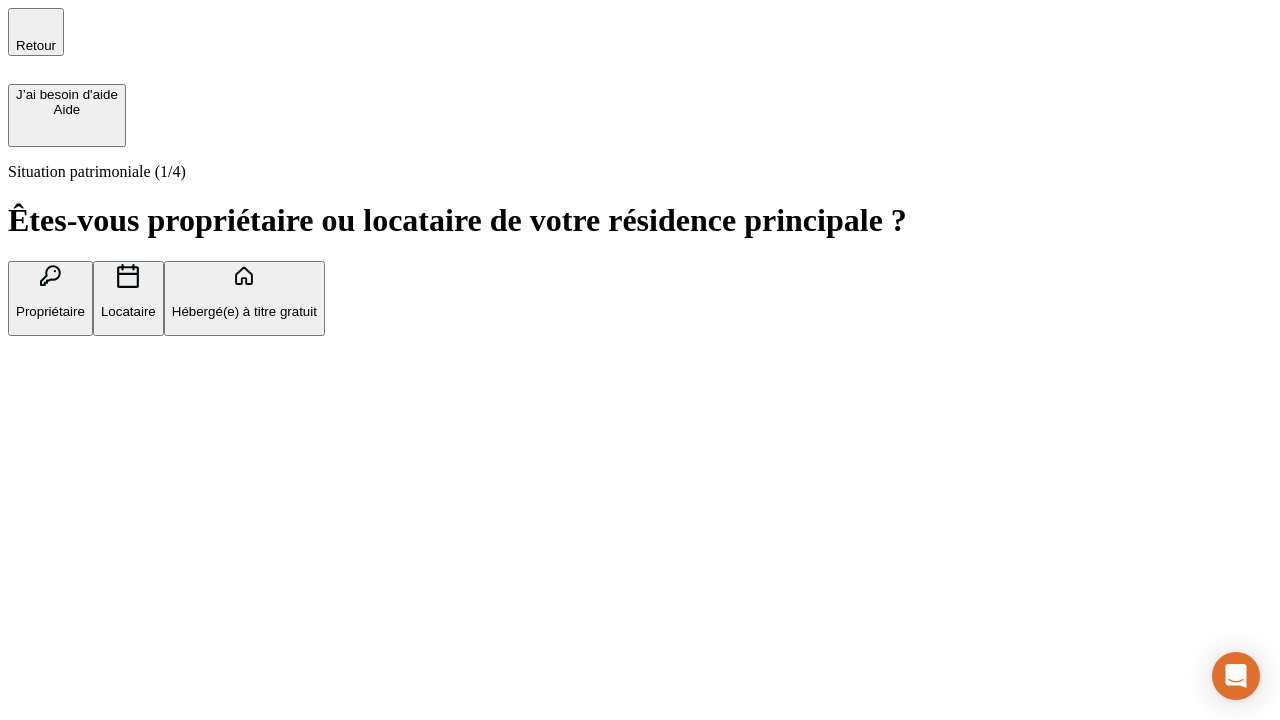 click on "Hébergé(e) à titre gratuit" at bounding box center [244, 311] 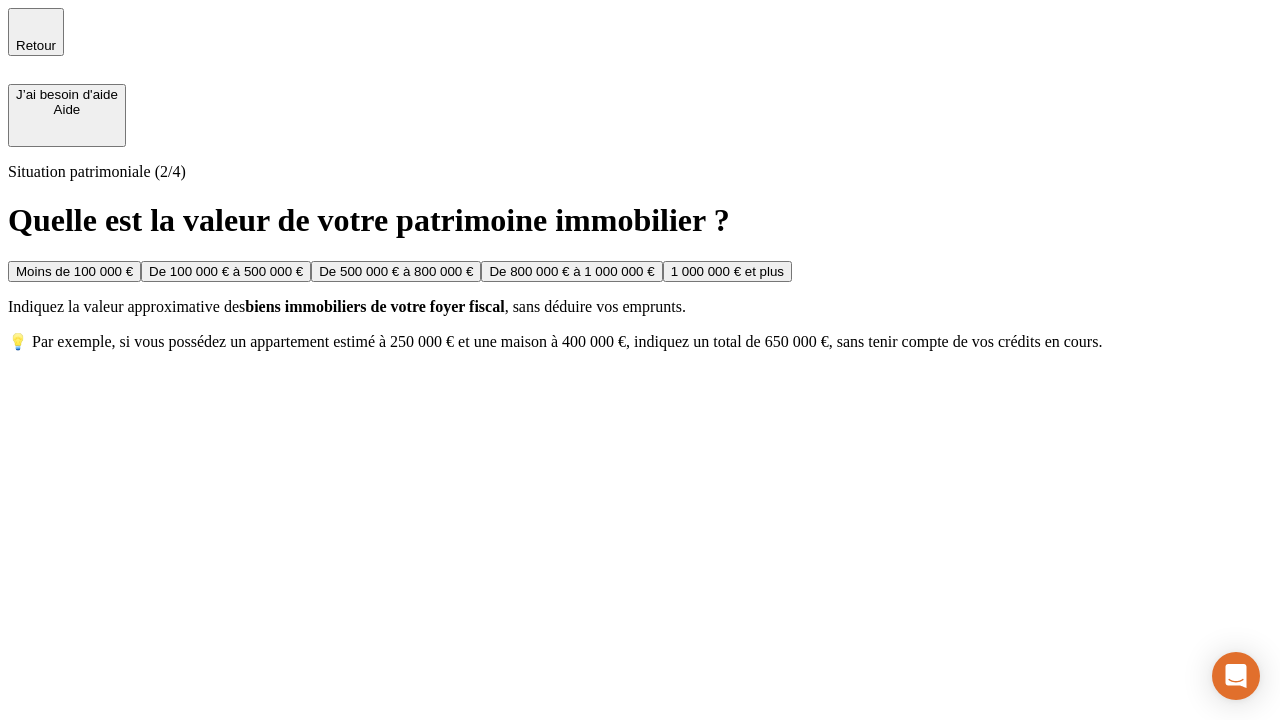 click on "Moins de 100 000 €" at bounding box center [74, 271] 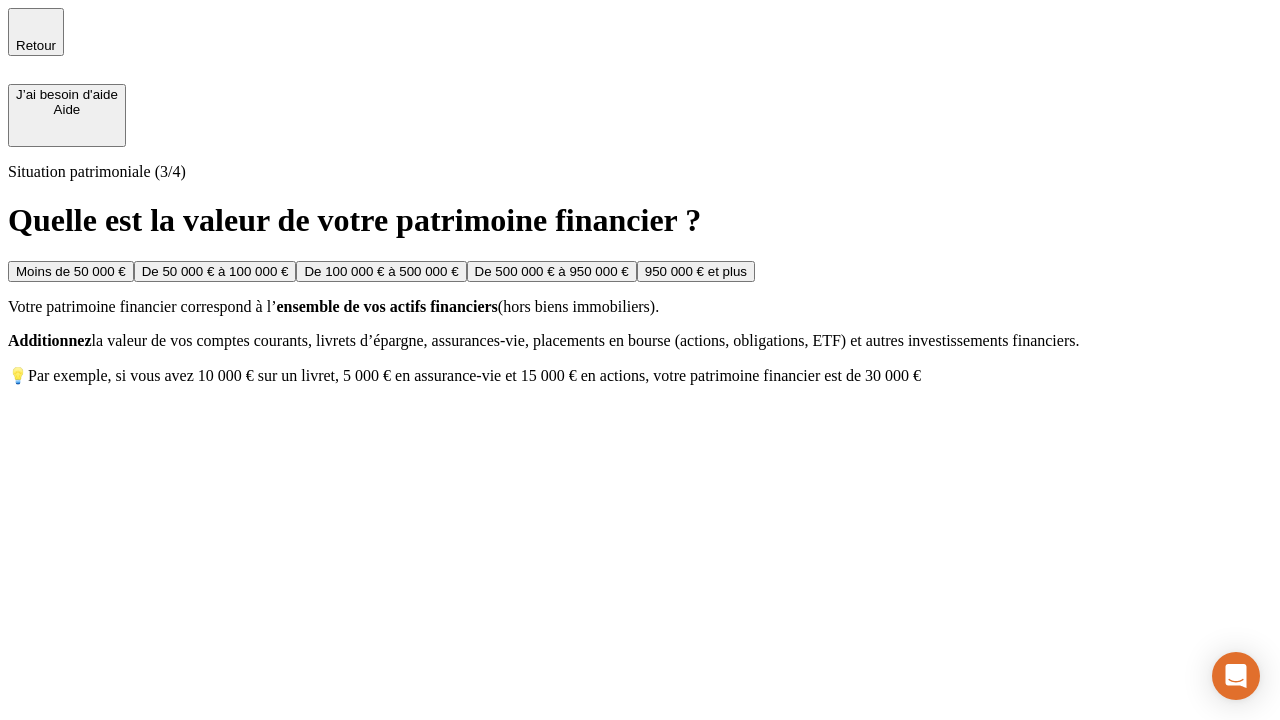 click on "Moins de 50 000 €" at bounding box center (71, 271) 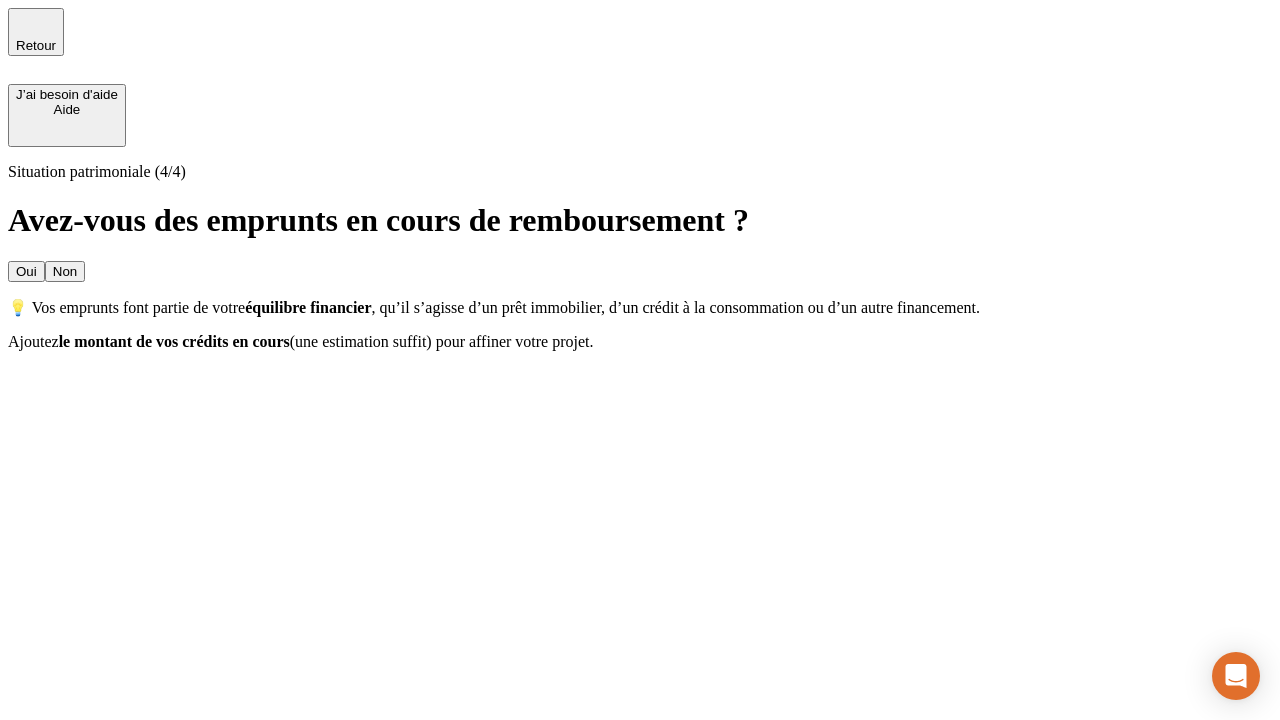 click on "Non" at bounding box center [65, 271] 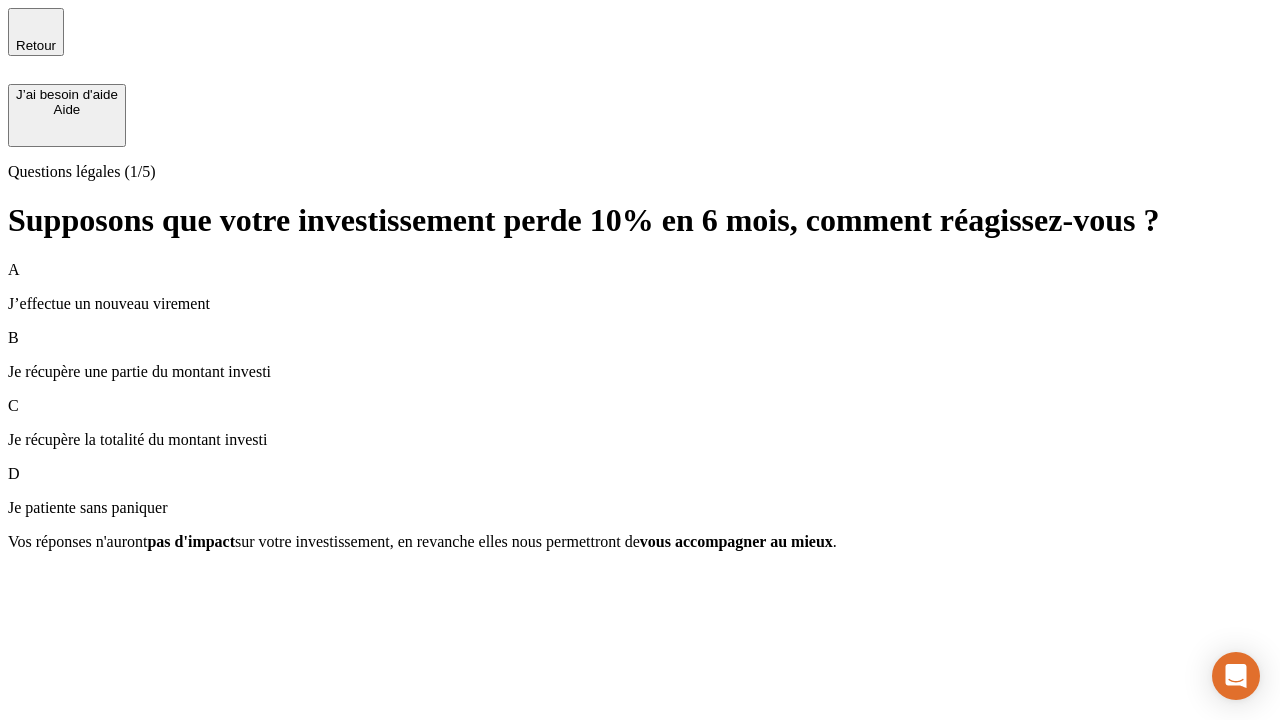 click on "A J’effectue un nouveau virement" at bounding box center [640, 287] 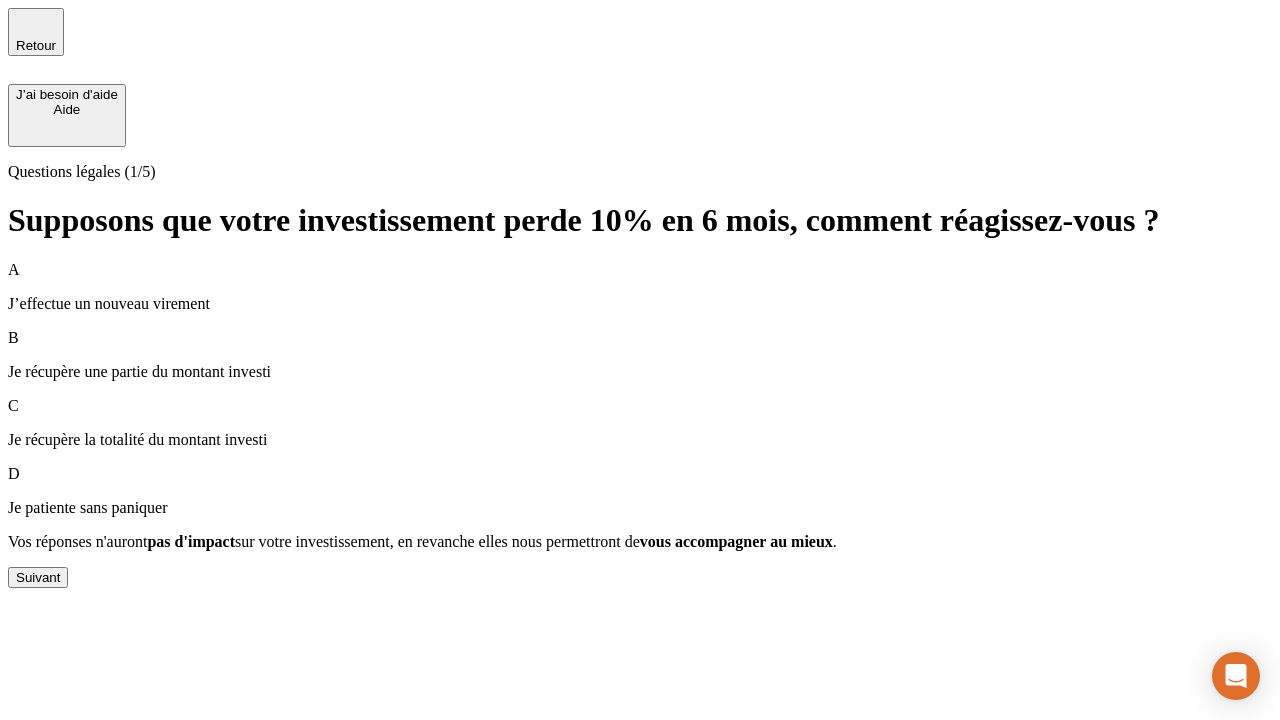 click on "Suivant" at bounding box center [38, 577] 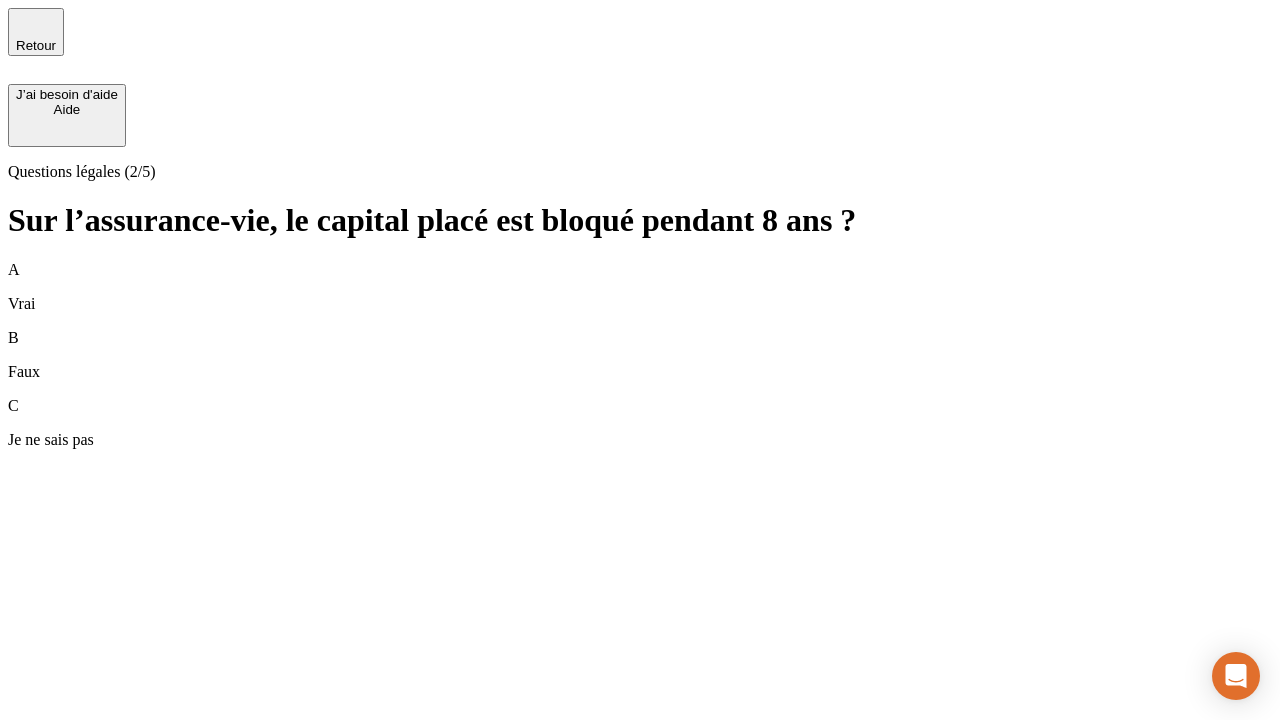 click on "B Faux" at bounding box center (640, 355) 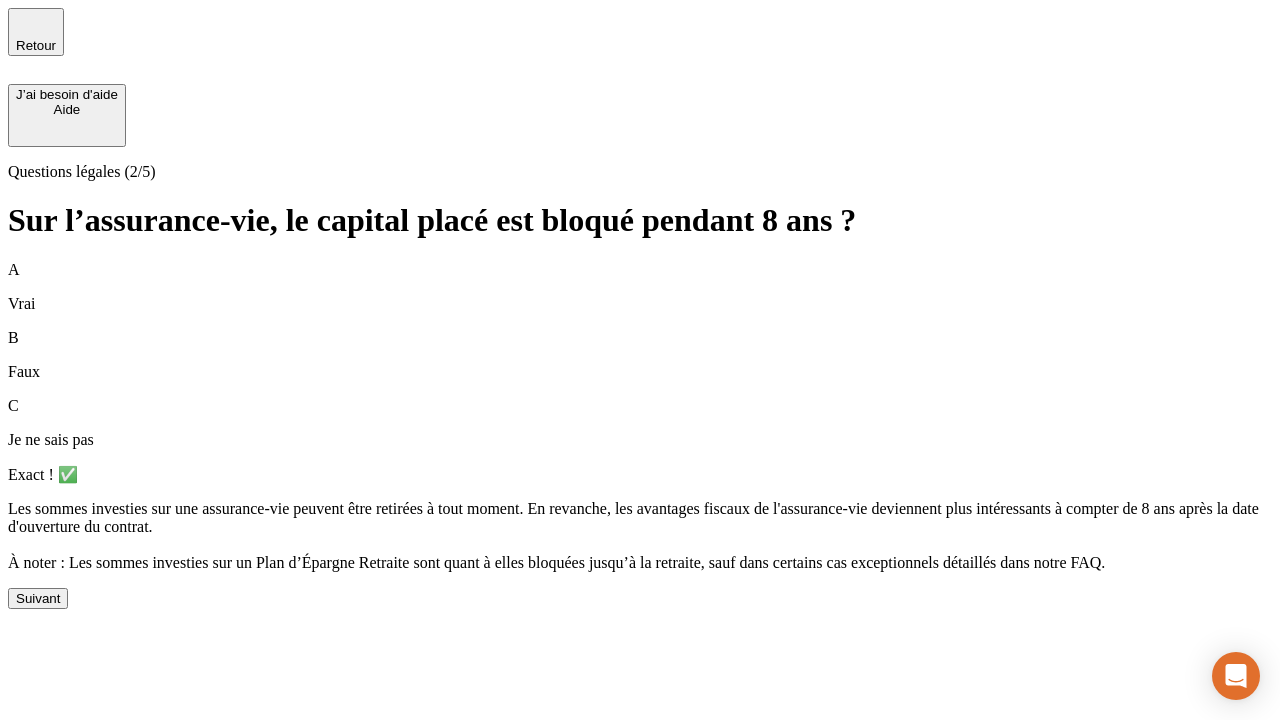 click on "Suivant" at bounding box center (38, 598) 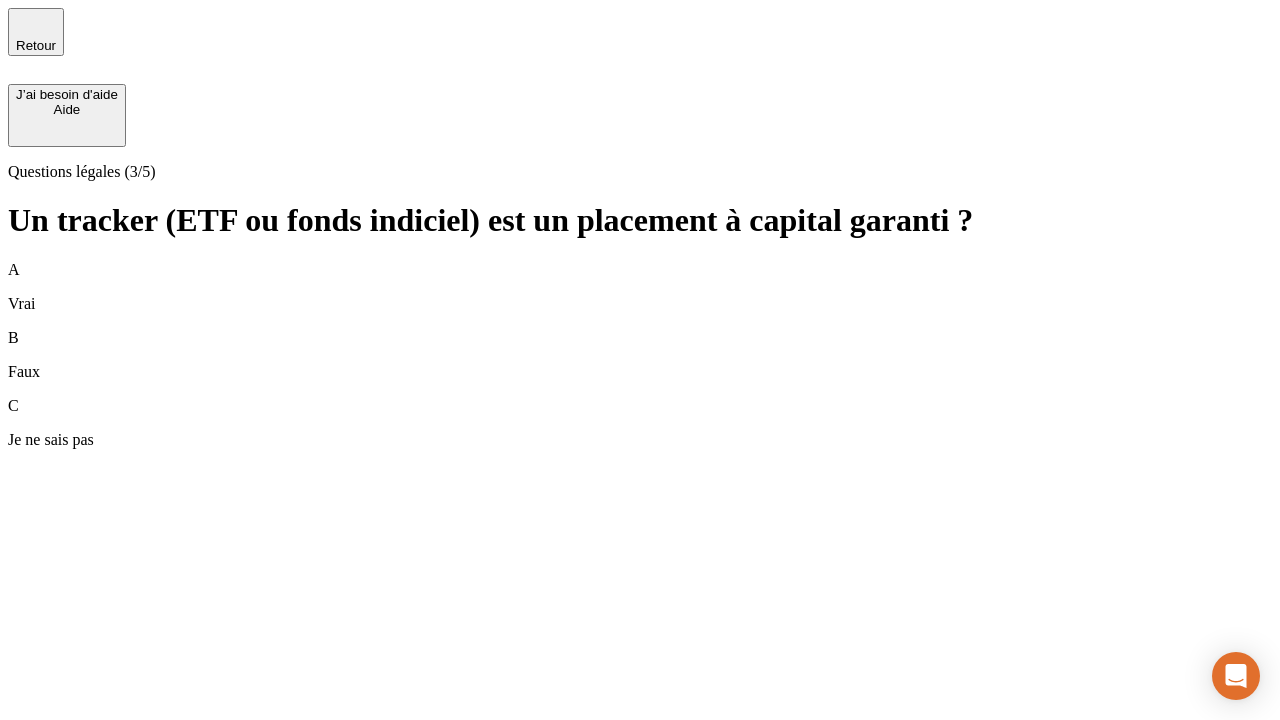 click on "B Faux" at bounding box center [640, 355] 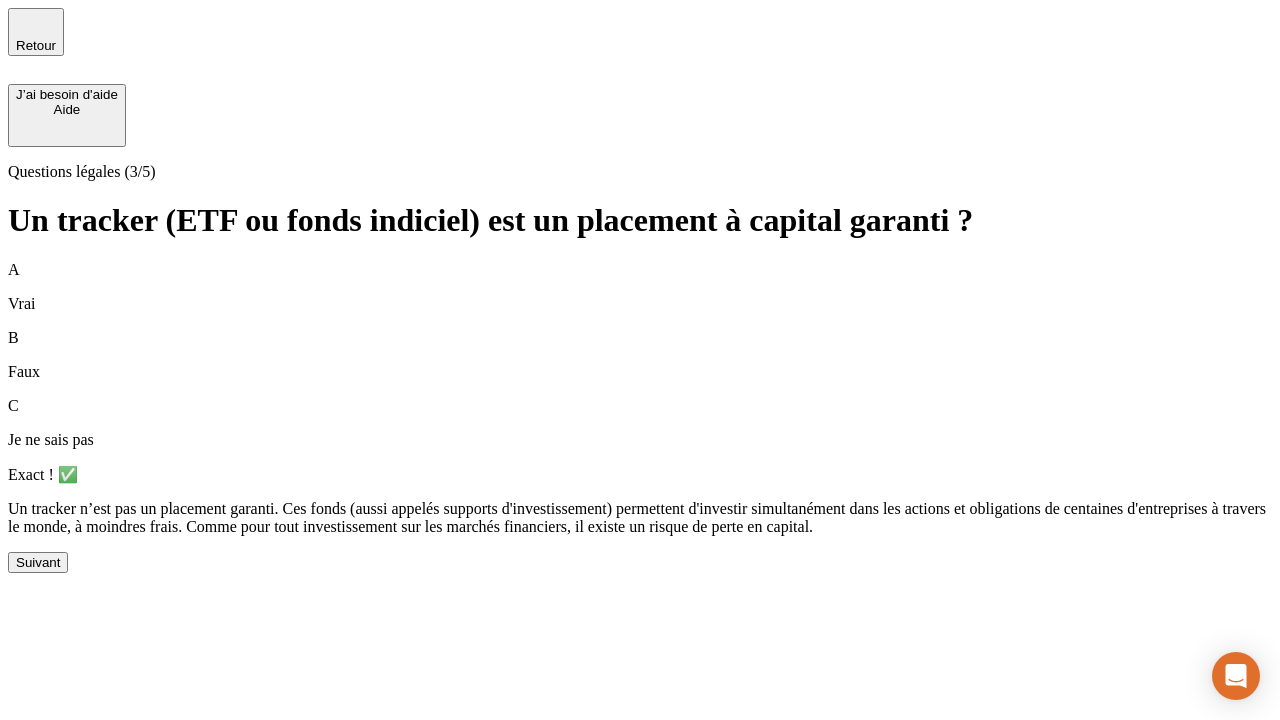 click on "Suivant" at bounding box center [38, 562] 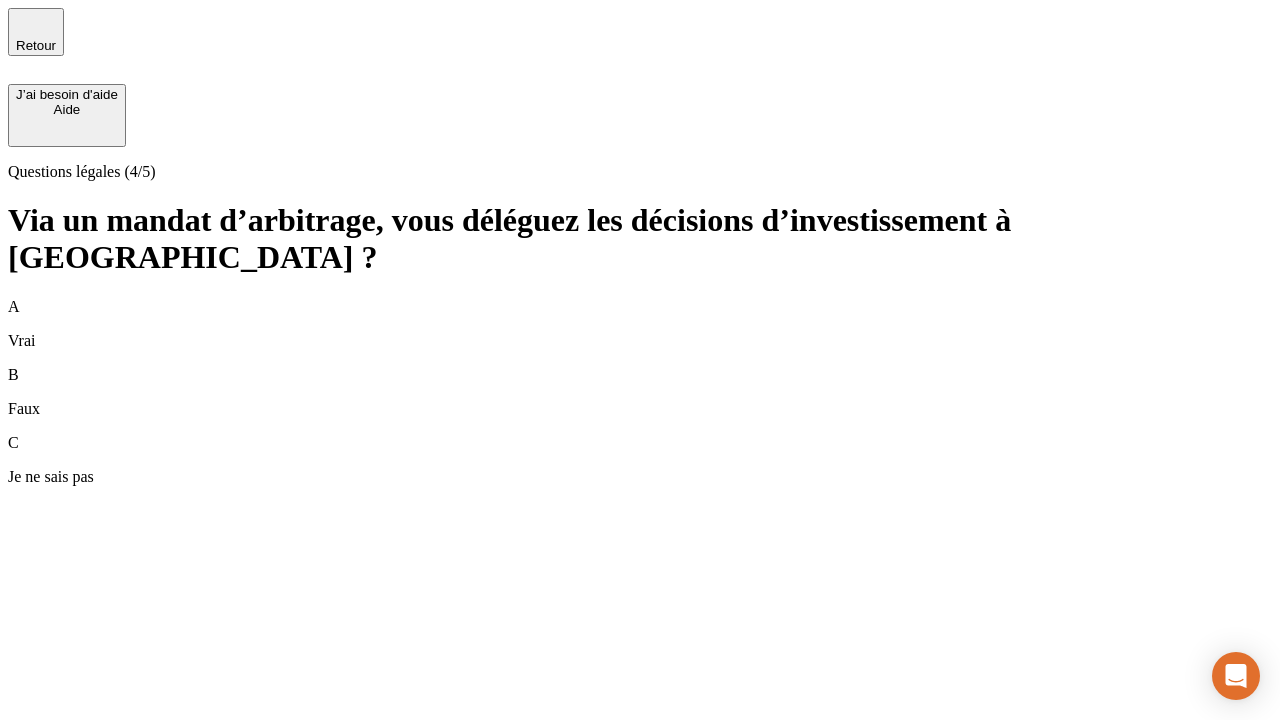 click on "A Vrai" at bounding box center (640, 324) 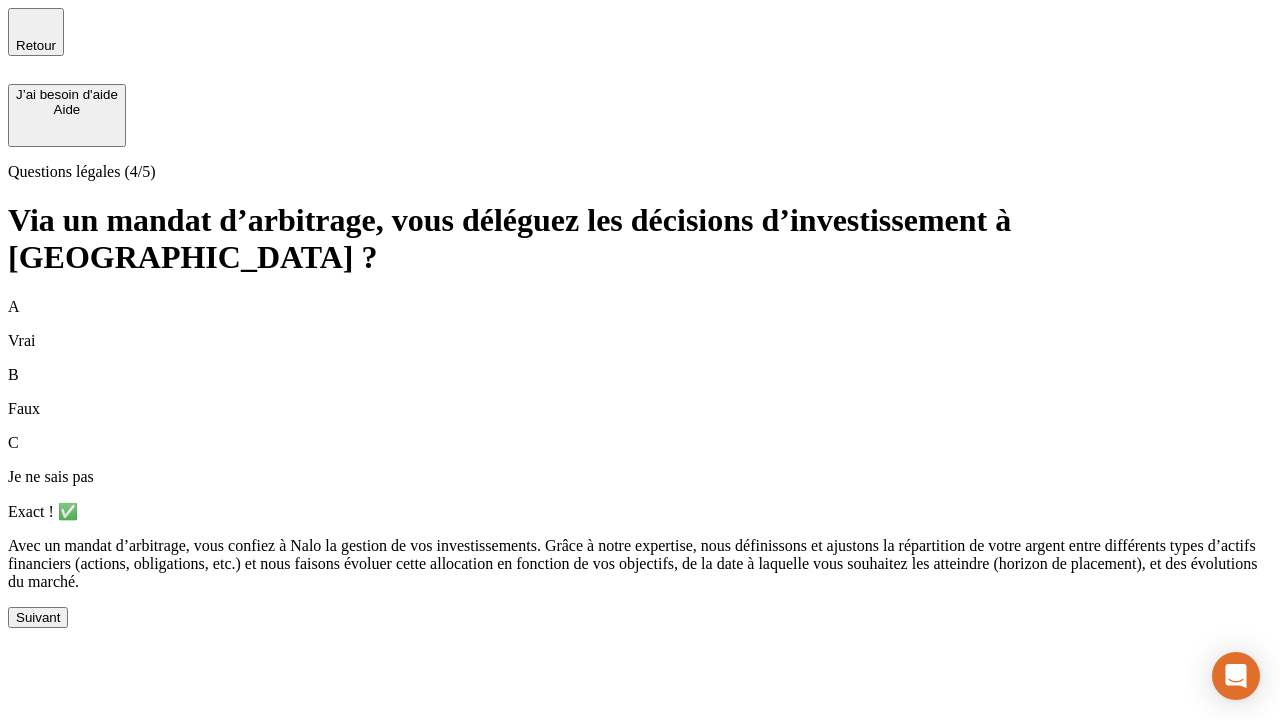 click on "Suivant" at bounding box center (38, 617) 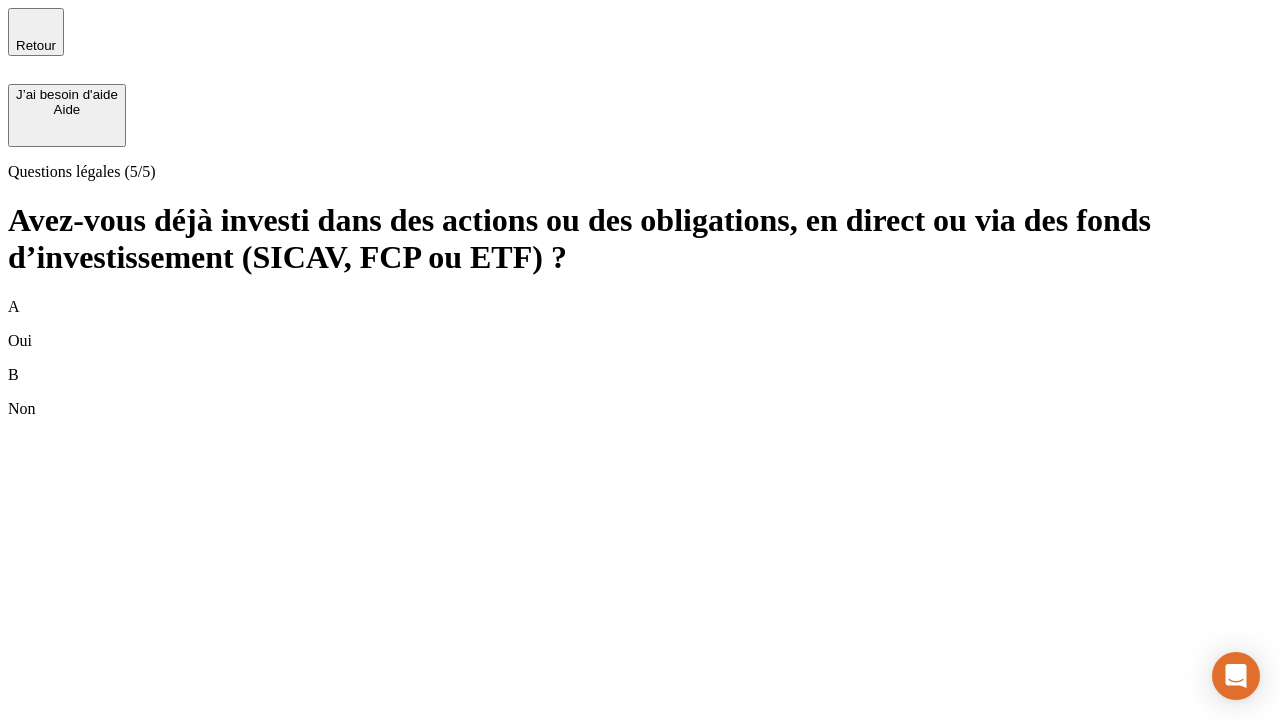 click on "B Non" at bounding box center [640, 392] 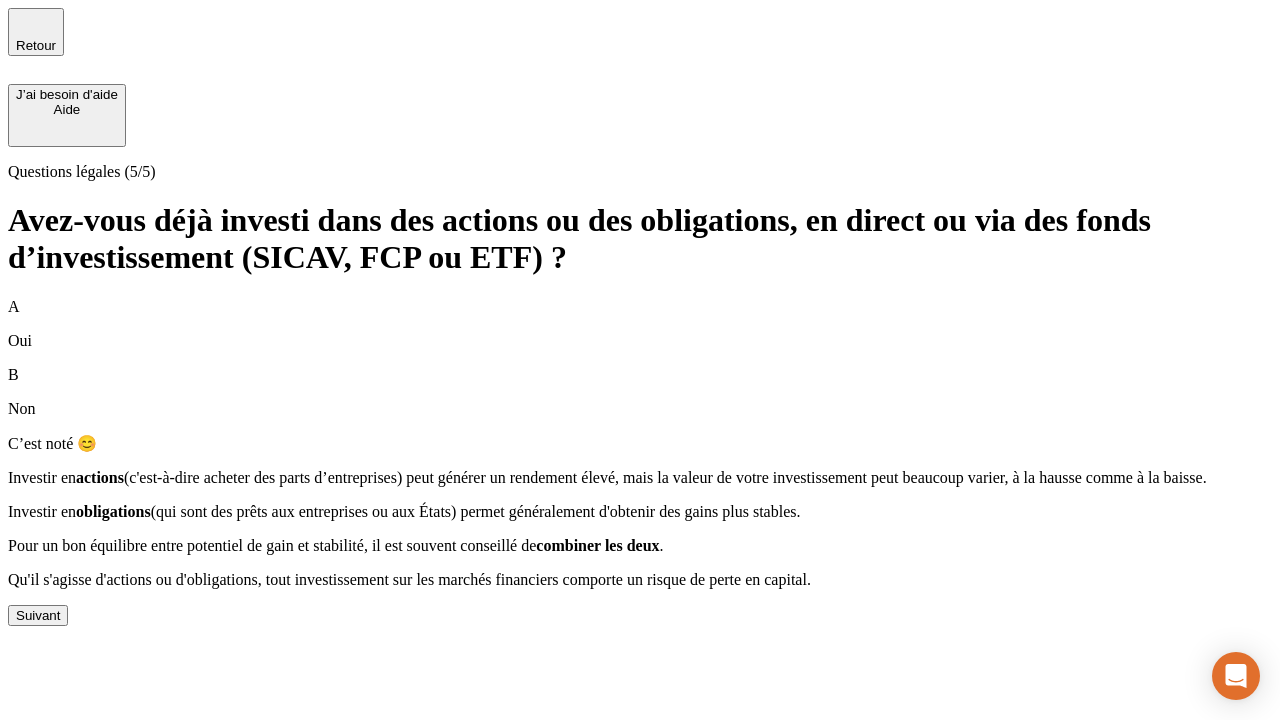 click on "Suivant" at bounding box center (38, 615) 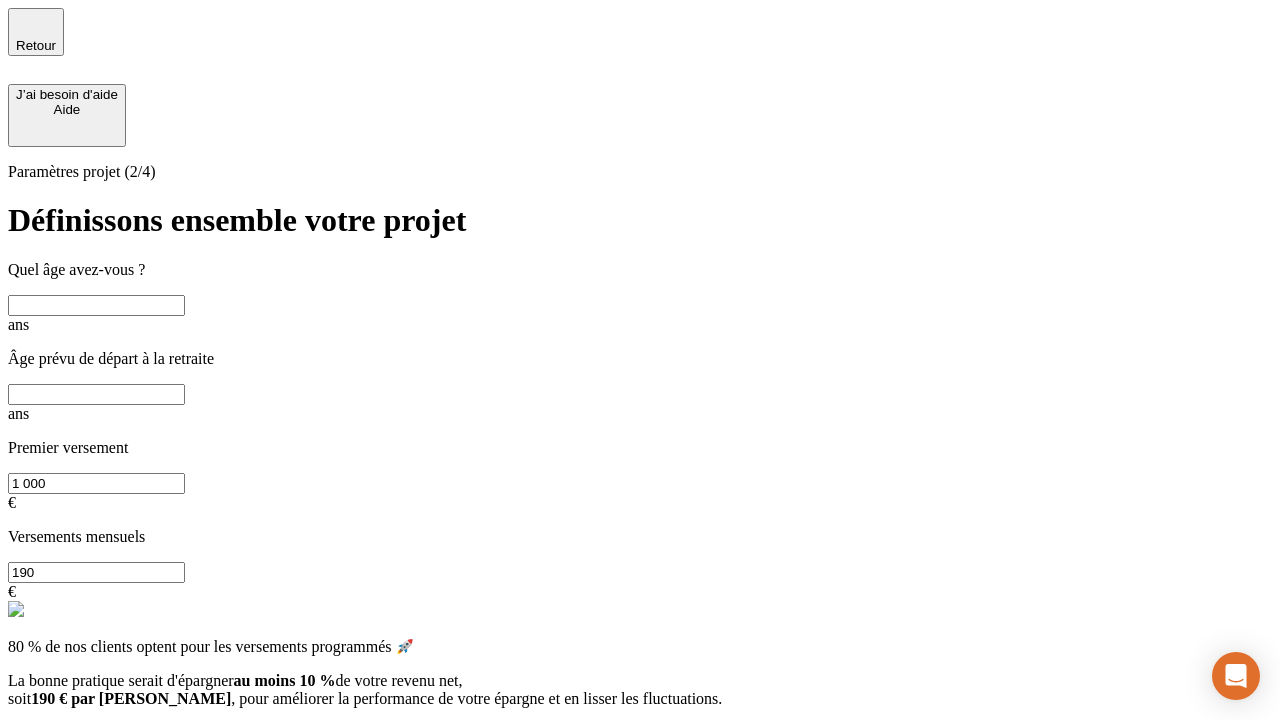 click at bounding box center (96, 305) 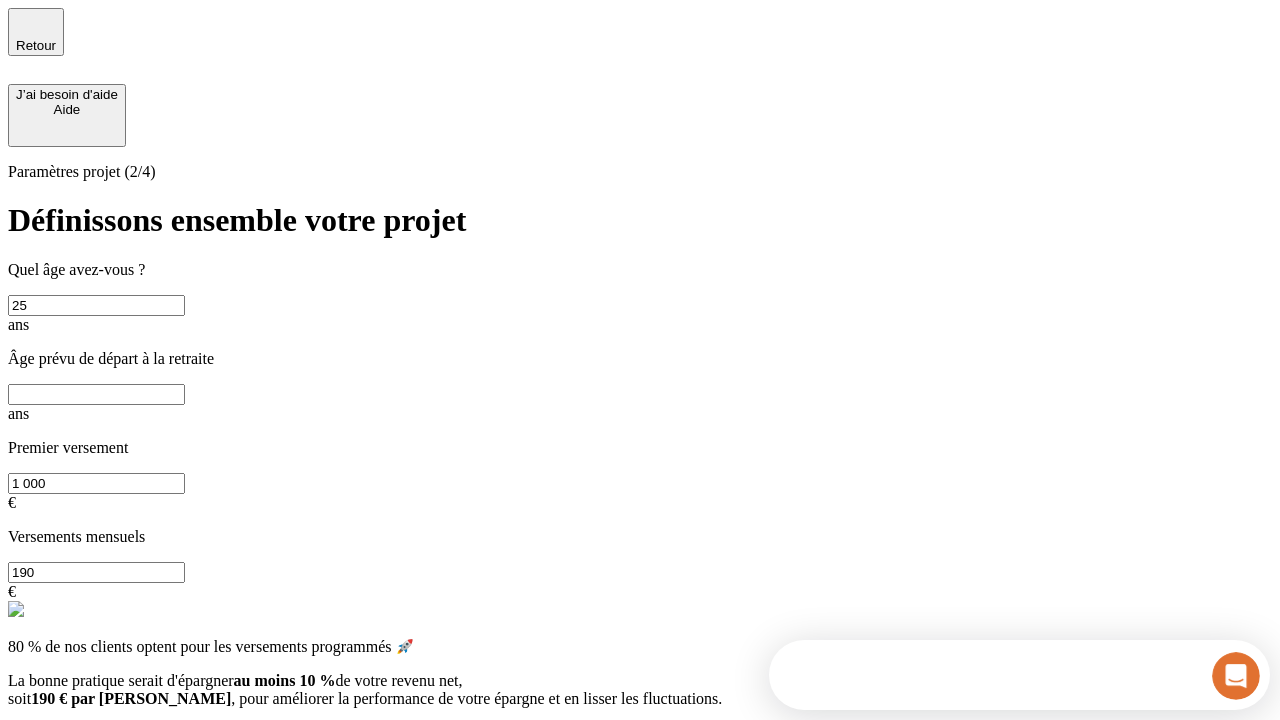 scroll, scrollTop: 0, scrollLeft: 0, axis: both 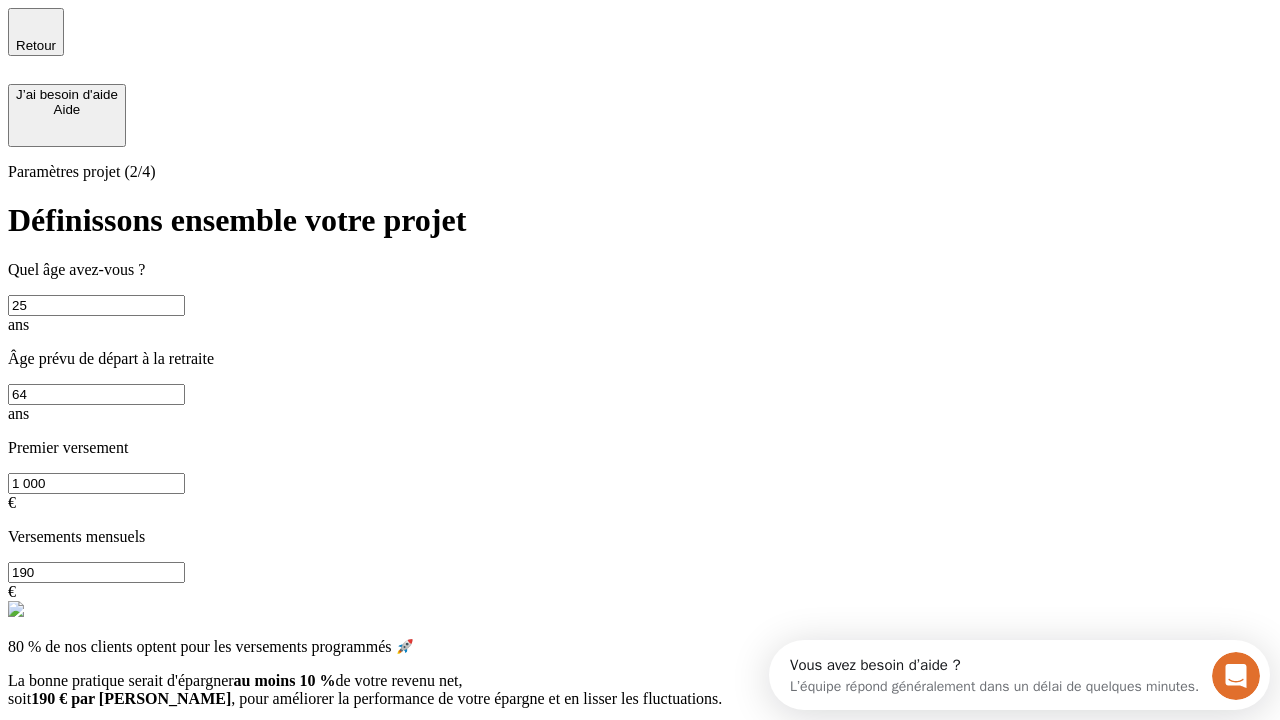 type on "64" 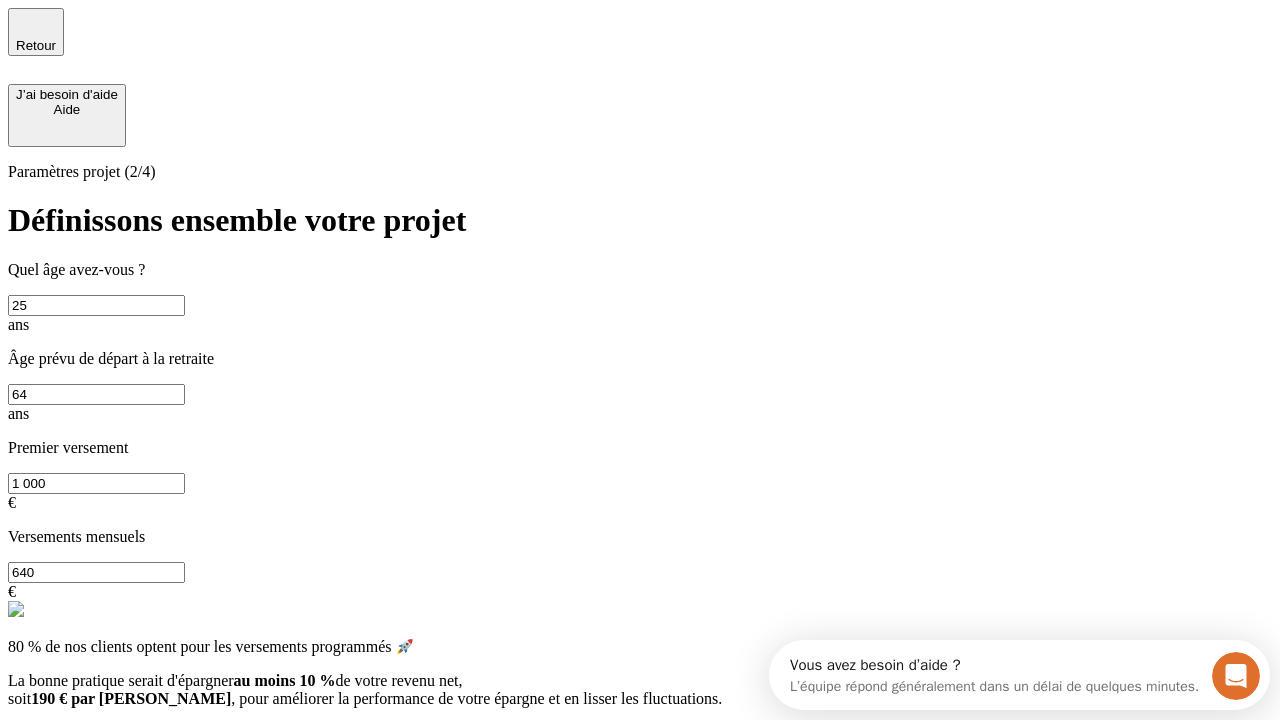 type on "640" 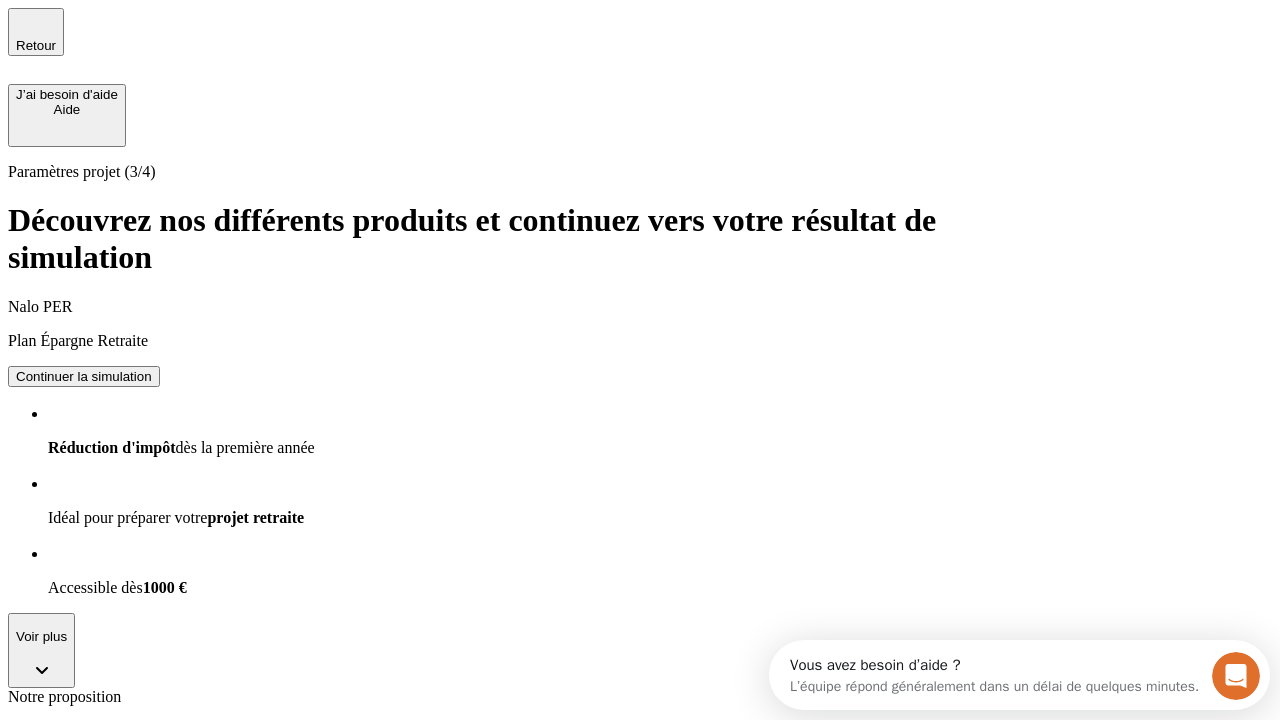 click on "Continuer la simulation" at bounding box center [84, 800] 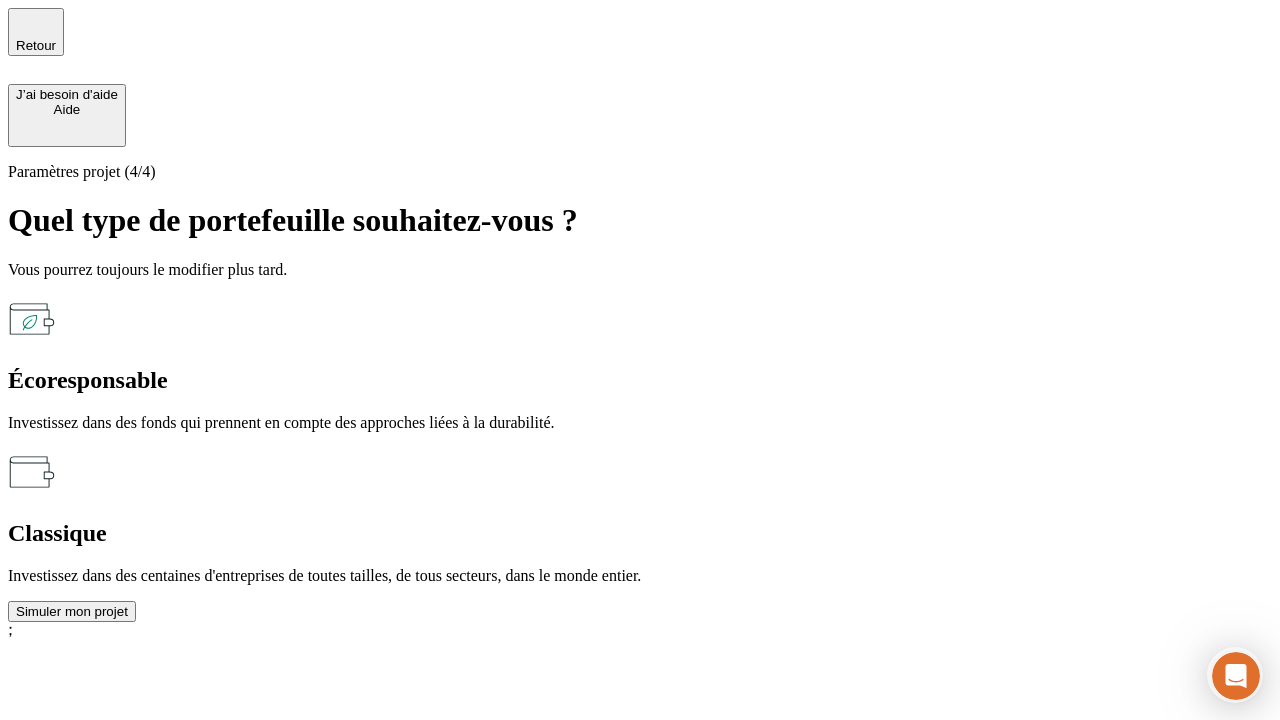 click on "Écoresponsable" at bounding box center (640, 380) 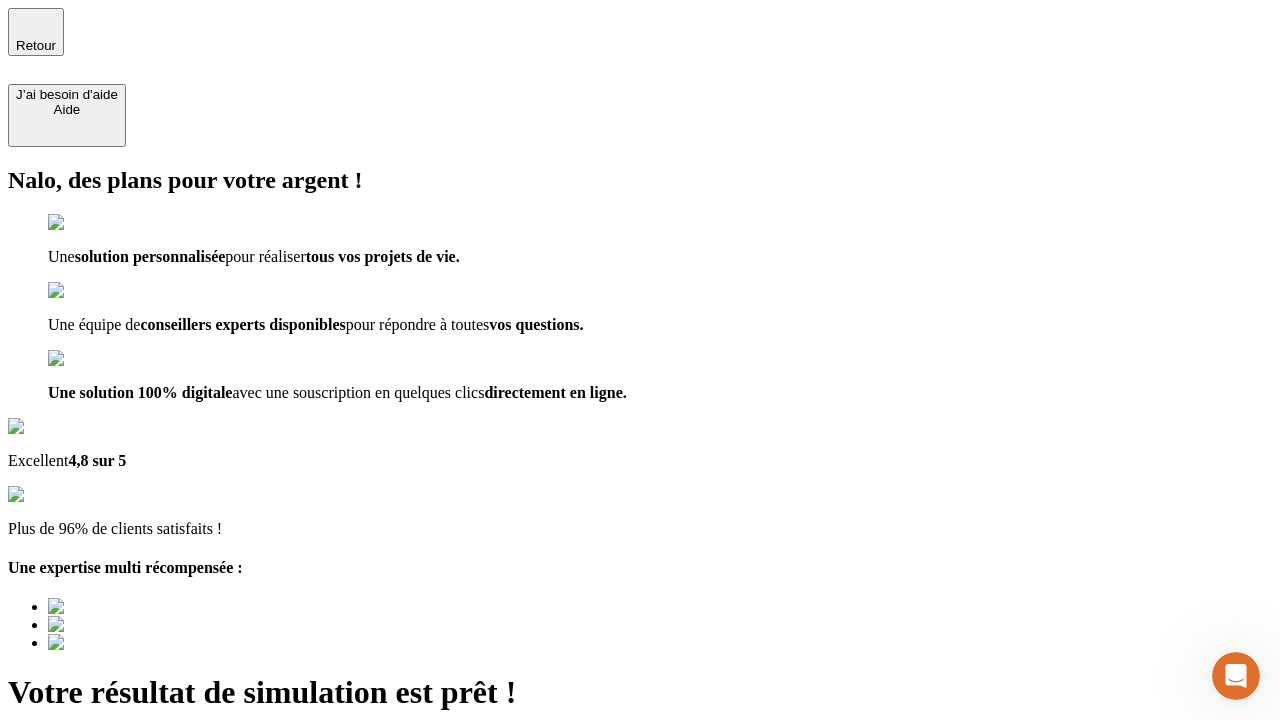 click on "Découvrir ma simulation" at bounding box center [87, 847] 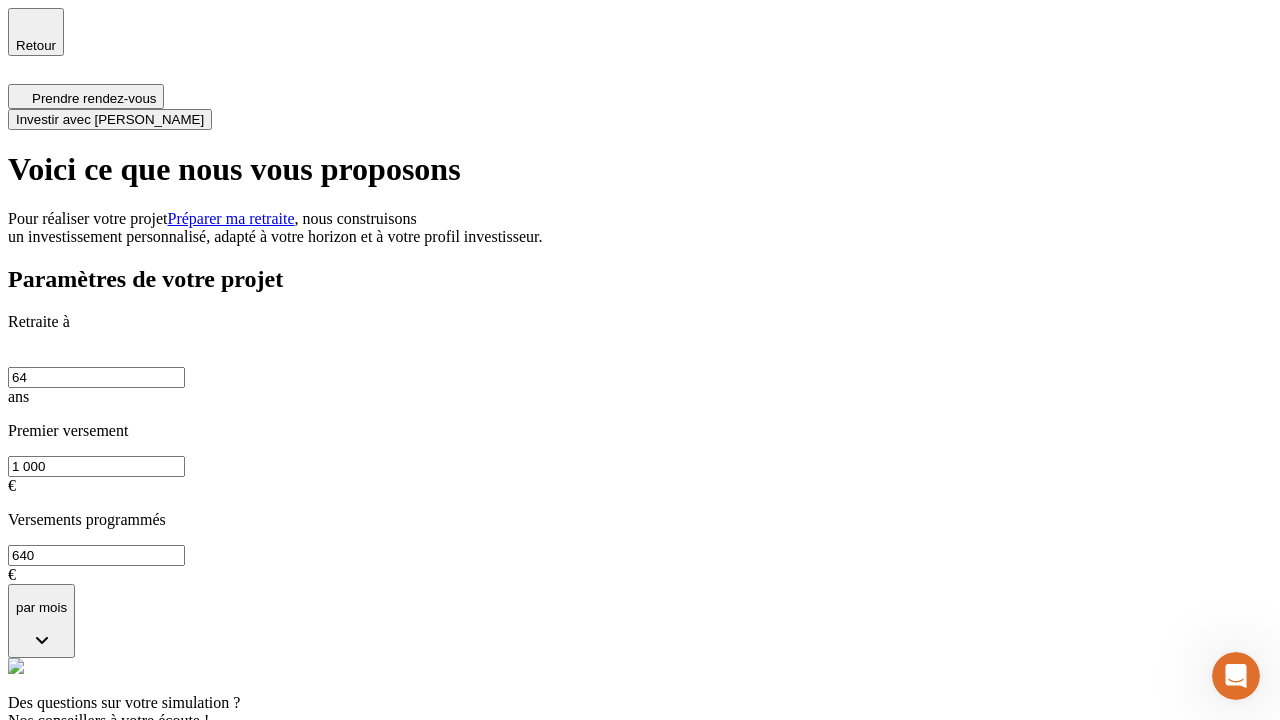 click on "Investir avec [PERSON_NAME]" at bounding box center (110, 119) 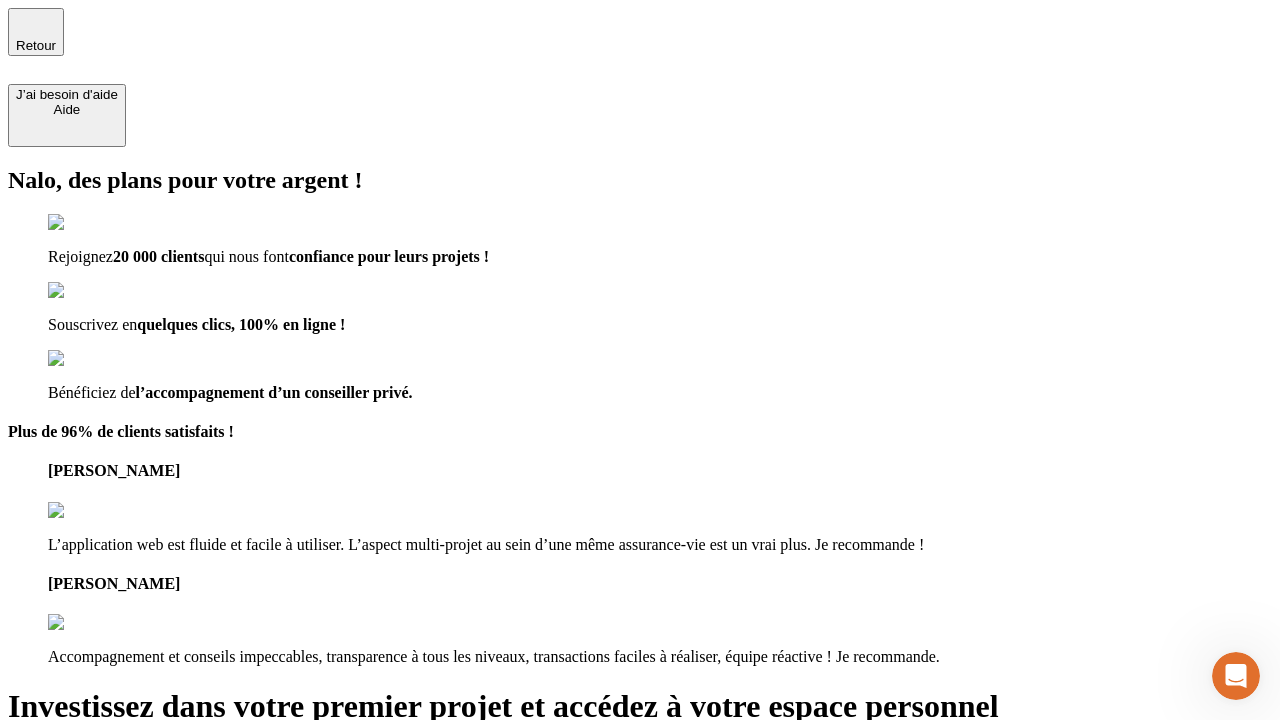 type on "[EMAIL_ADDRESS][PERSON_NAME][DOMAIN_NAME]" 